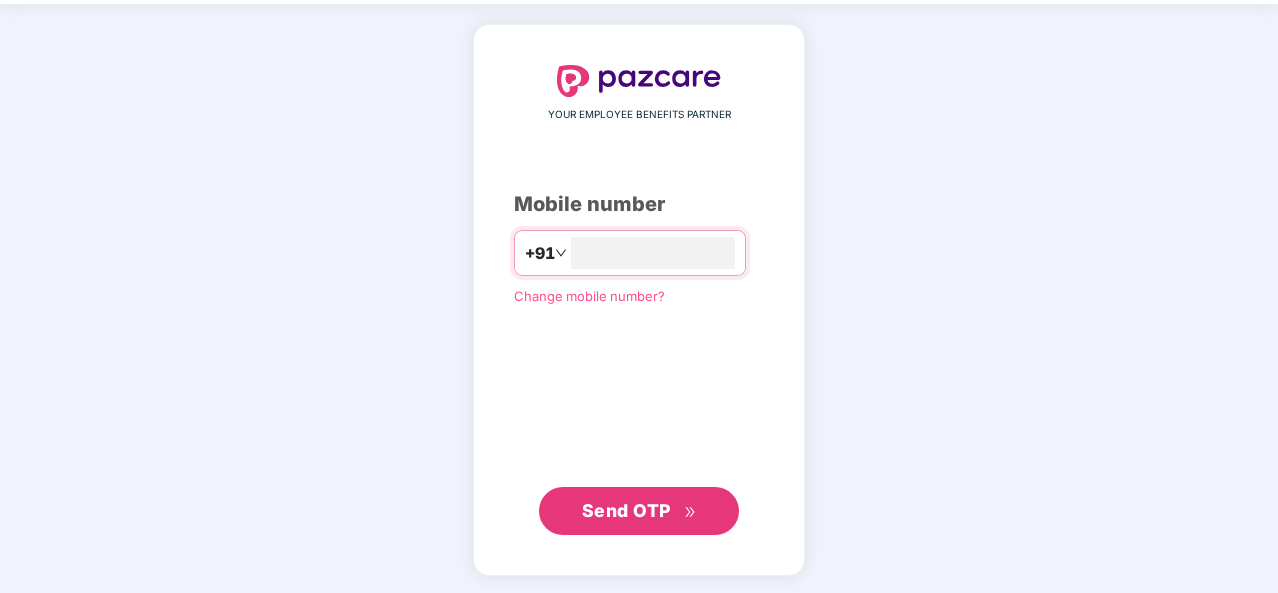 scroll, scrollTop: 66, scrollLeft: 0, axis: vertical 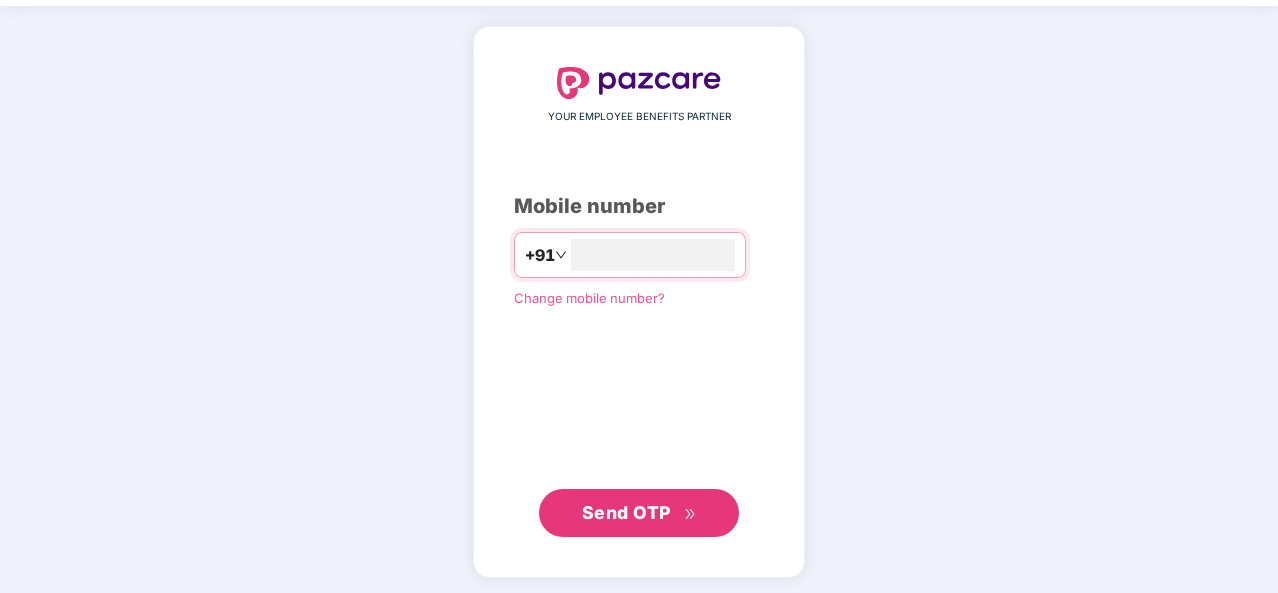 type on "**********" 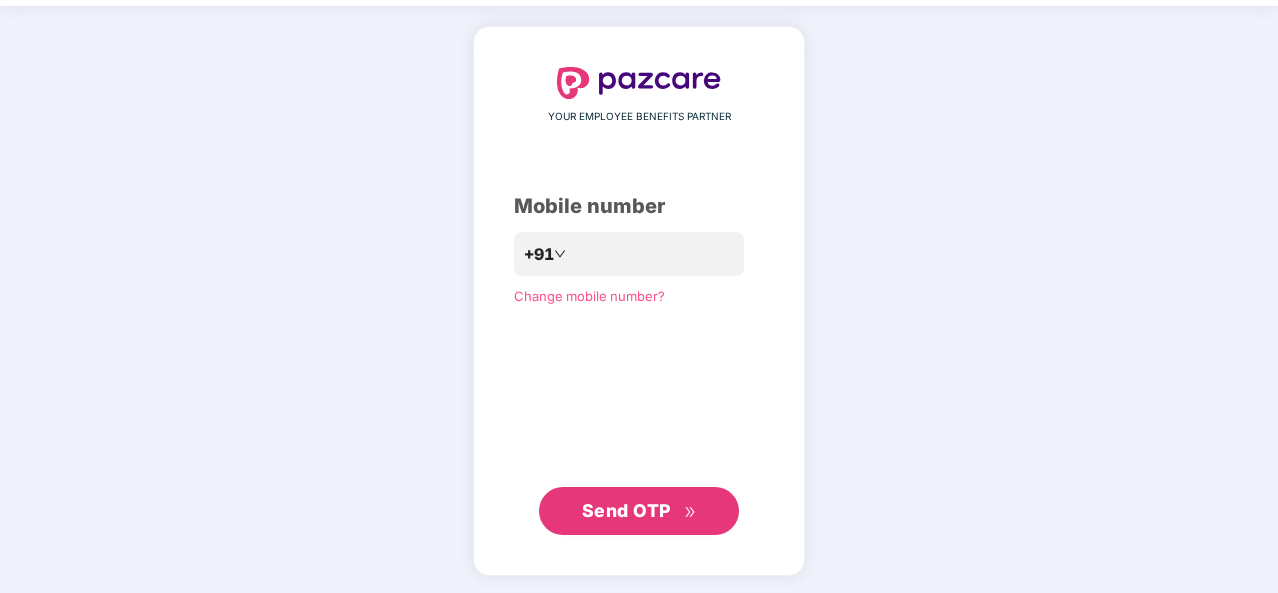 click on "Send OTP" at bounding box center (639, 511) 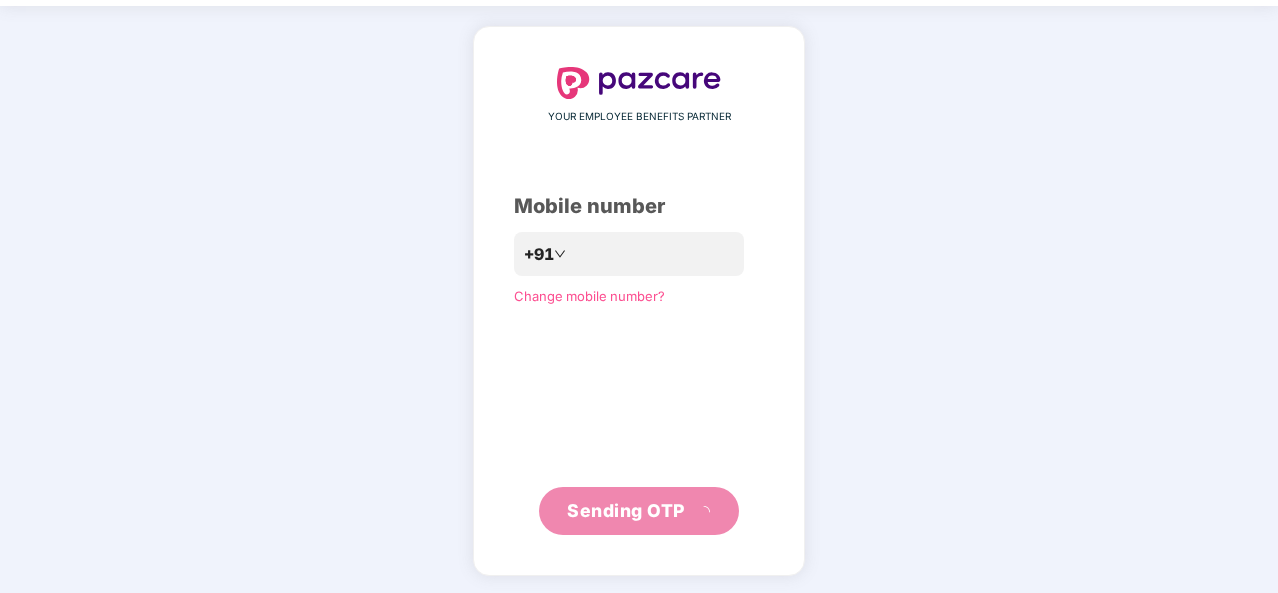 scroll, scrollTop: 58, scrollLeft: 0, axis: vertical 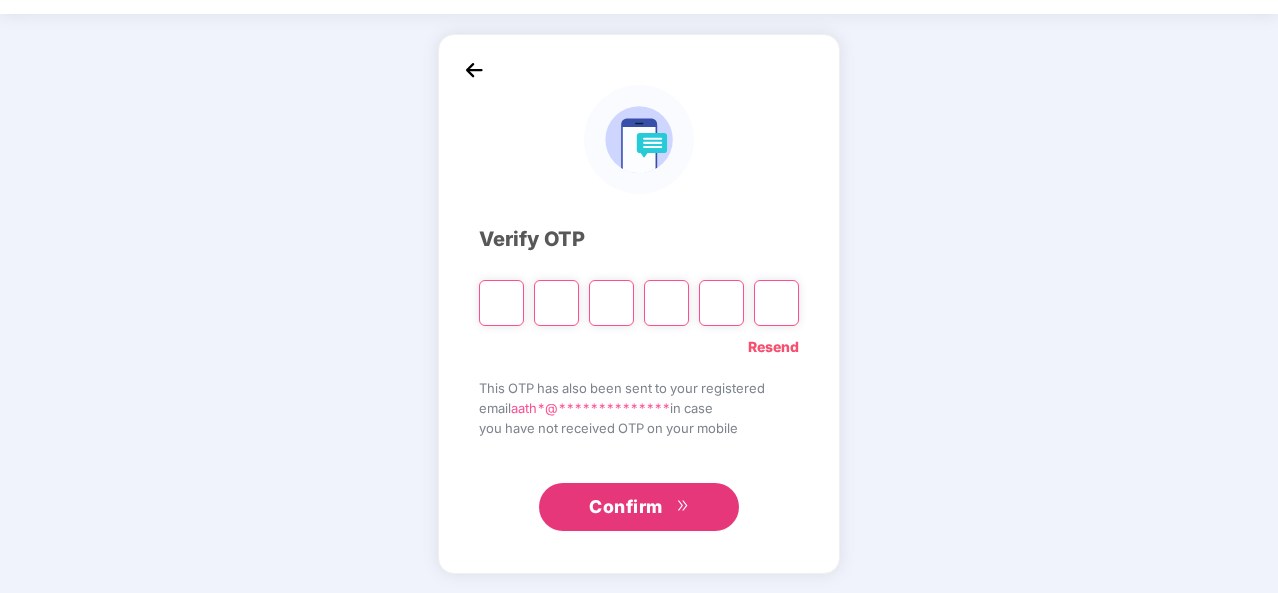 click at bounding box center (501, 303) 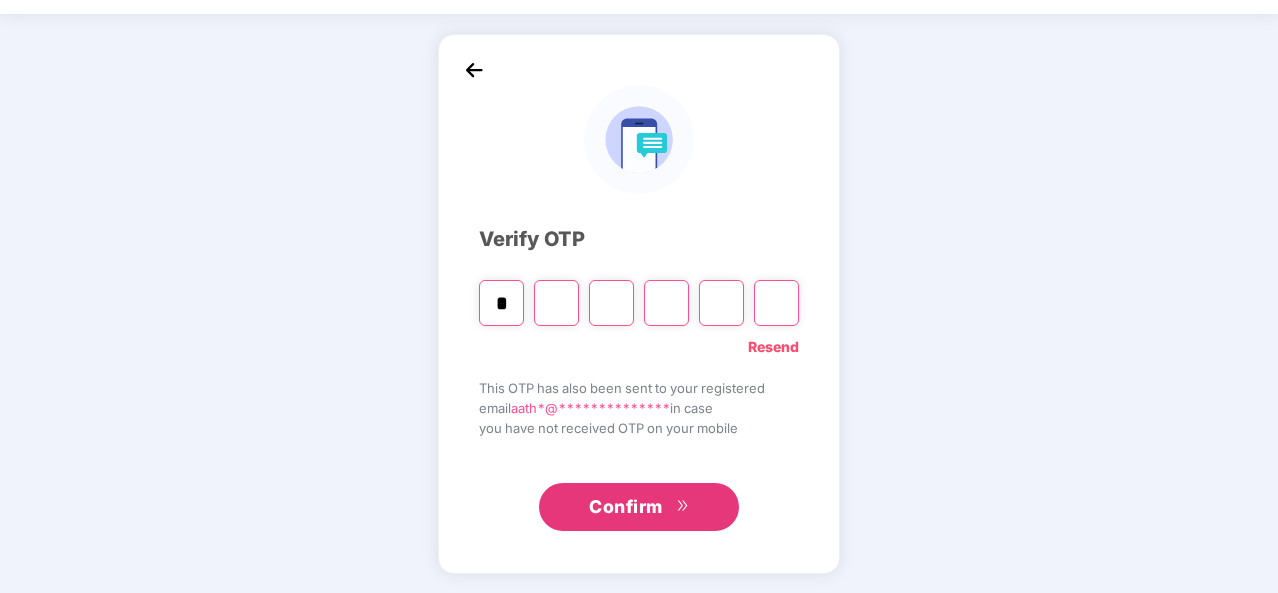 type on "*" 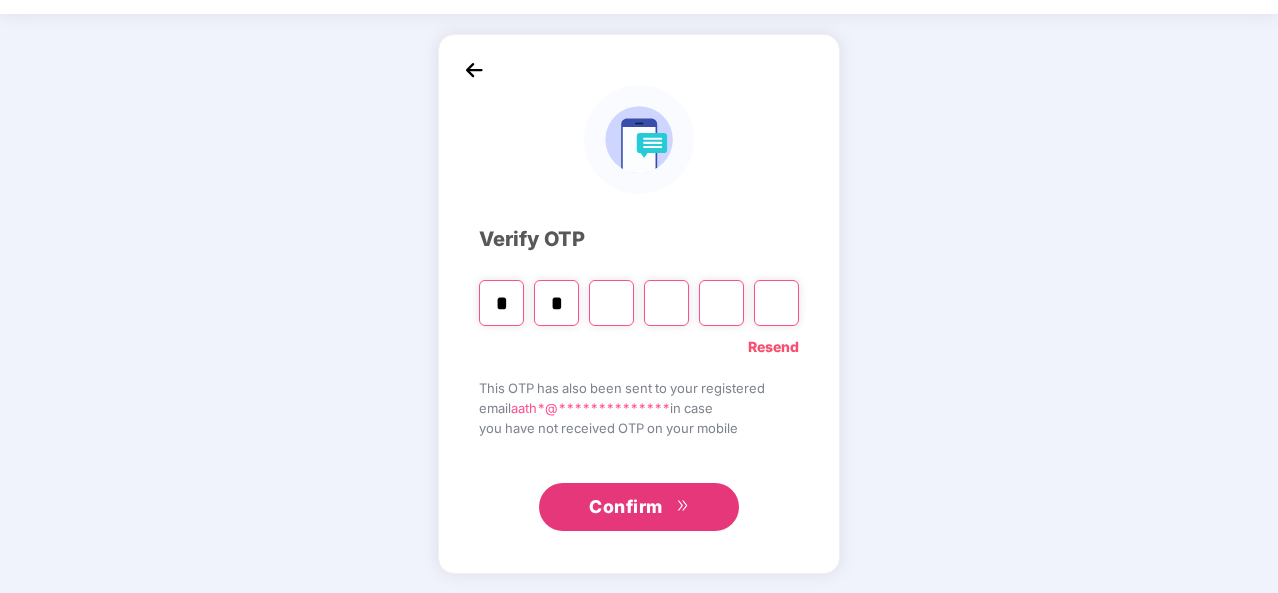 type on "*" 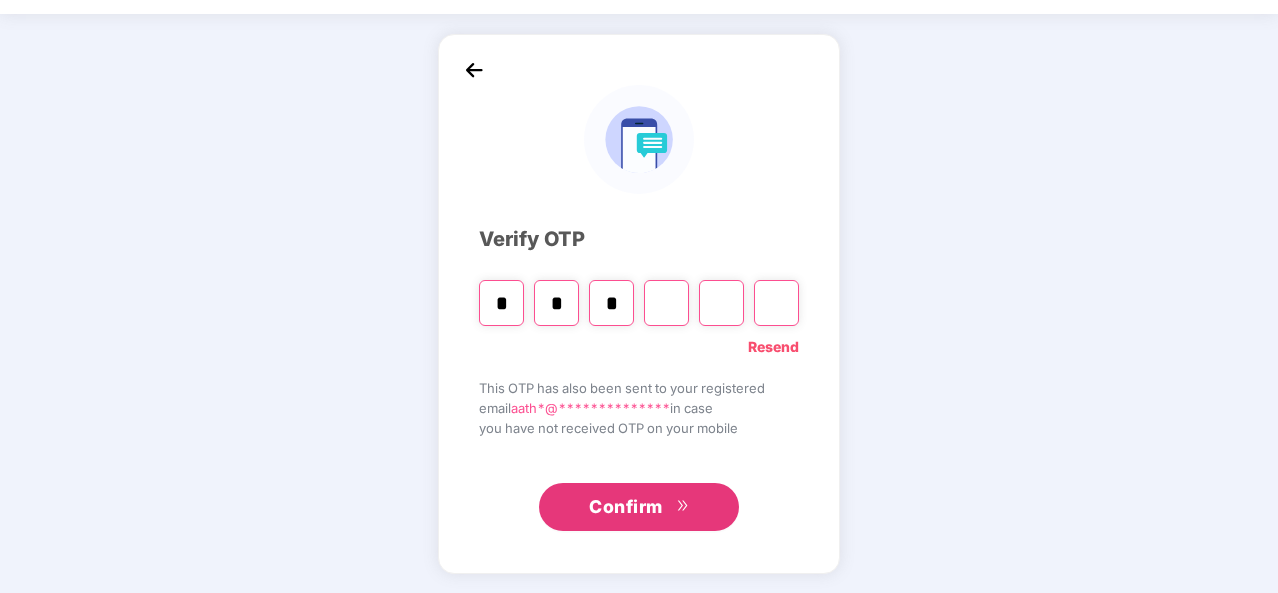 type on "*" 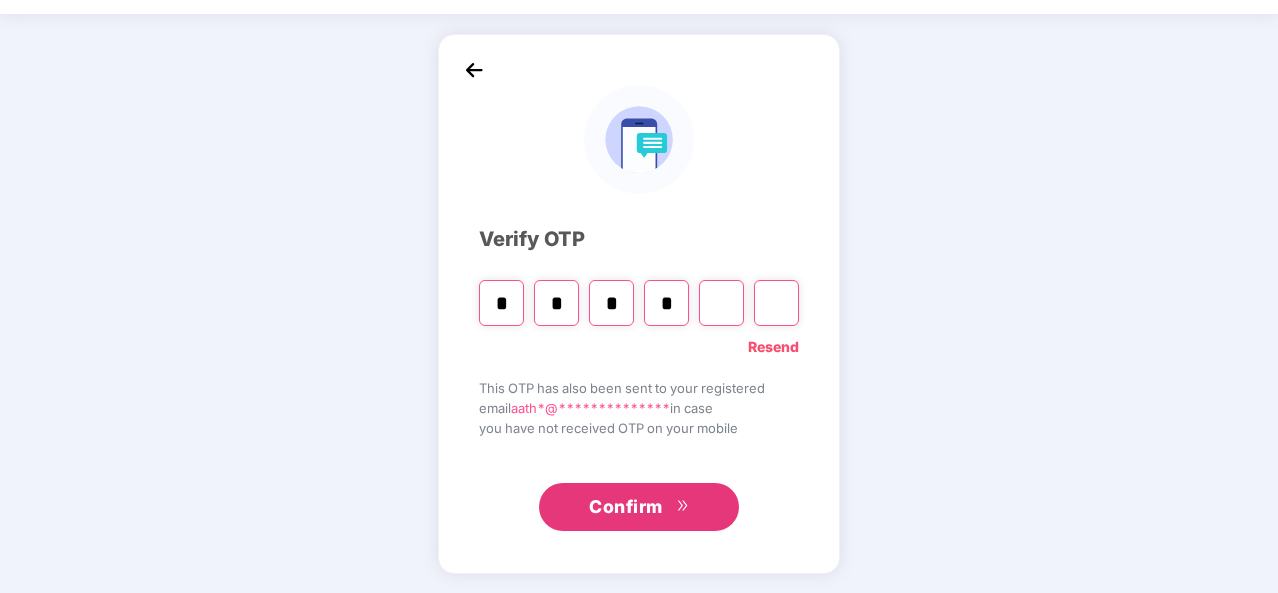 type on "*" 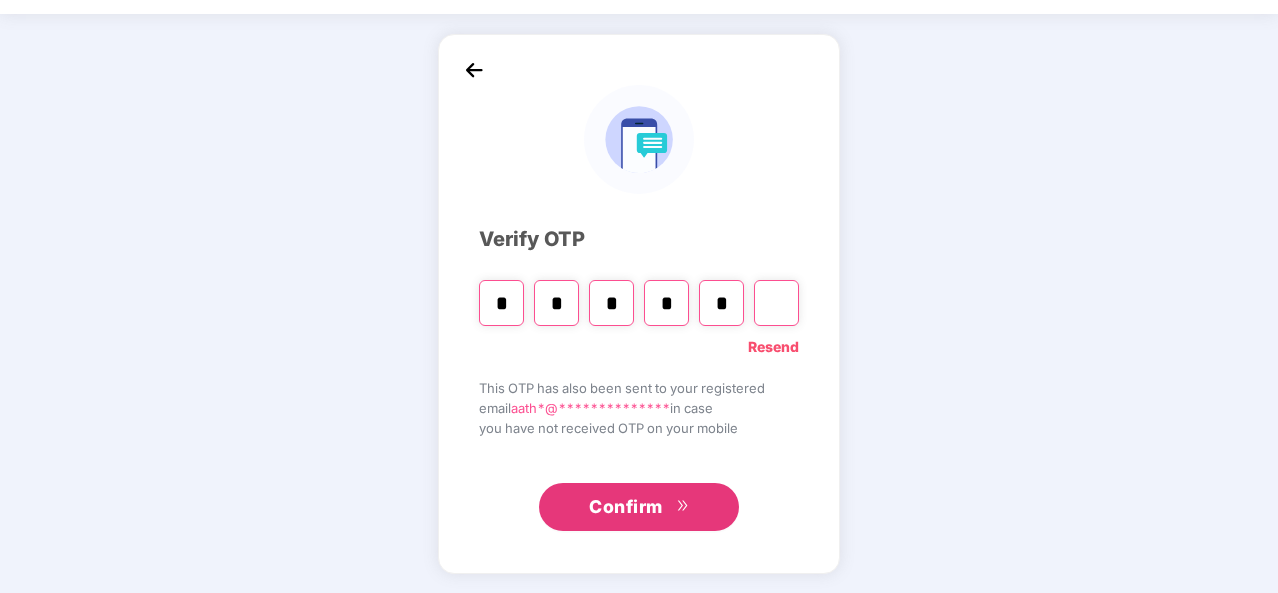 type on "*" 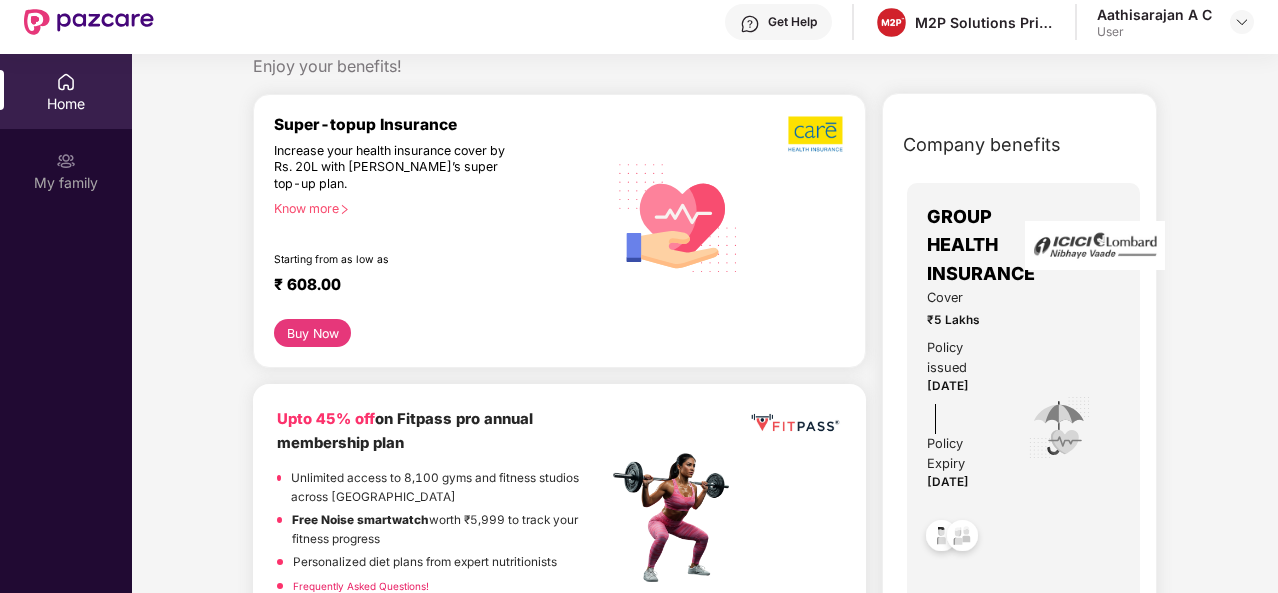 scroll, scrollTop: 0, scrollLeft: 0, axis: both 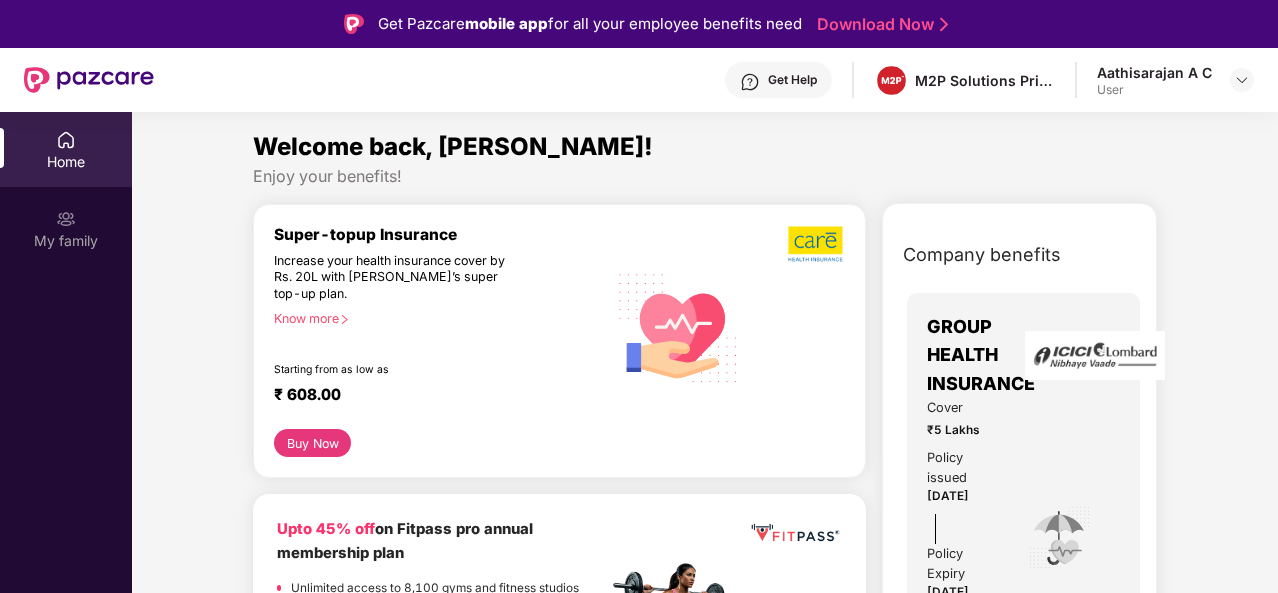 click on "Home" at bounding box center [66, 162] 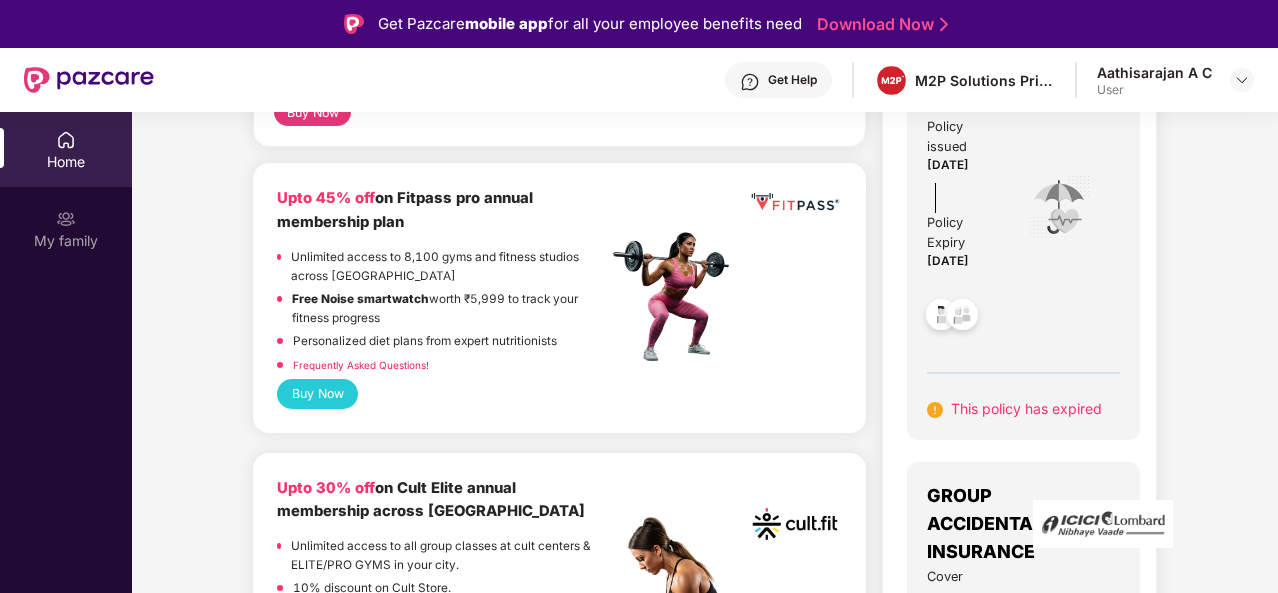 scroll, scrollTop: 0, scrollLeft: 0, axis: both 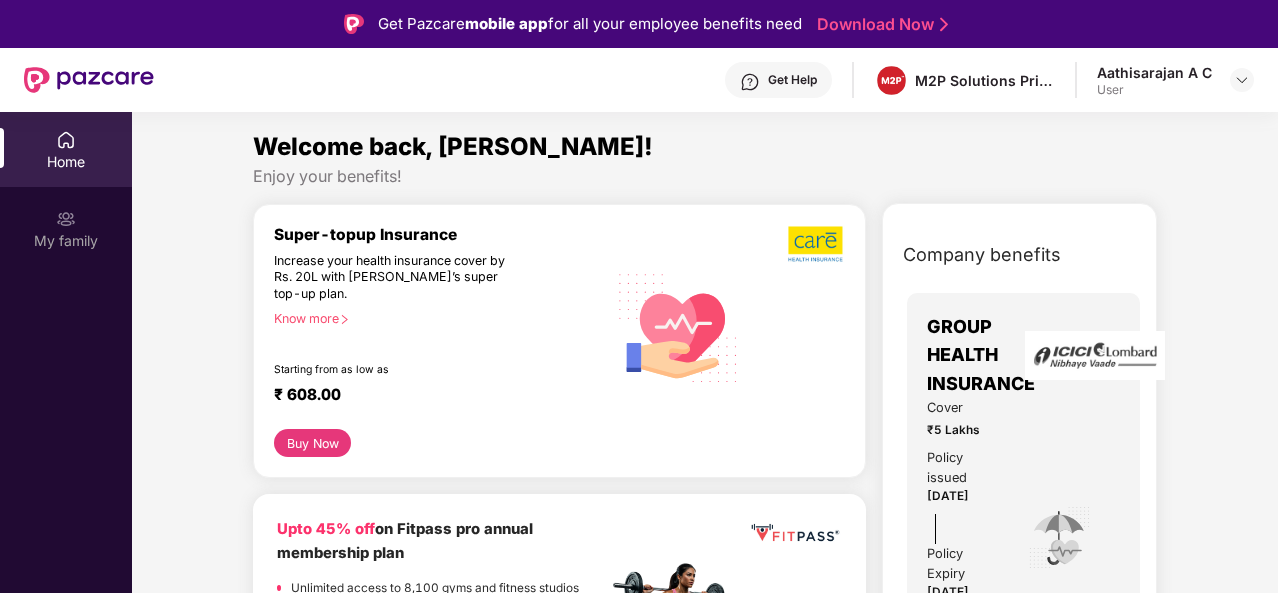 click on "Cover ₹5 Lakhs    Policy issued [DATE] Policy Expiry [DATE]" at bounding box center (1023, 538) 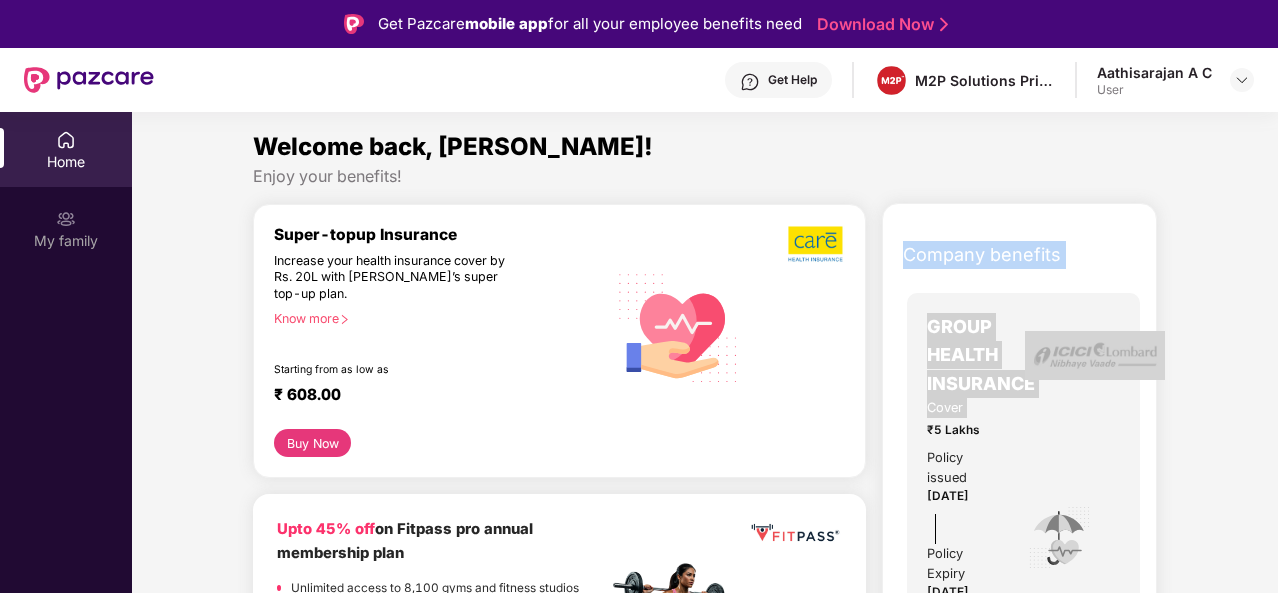 drag, startPoint x: 1018, startPoint y: 406, endPoint x: 922, endPoint y: 263, distance: 172.2353 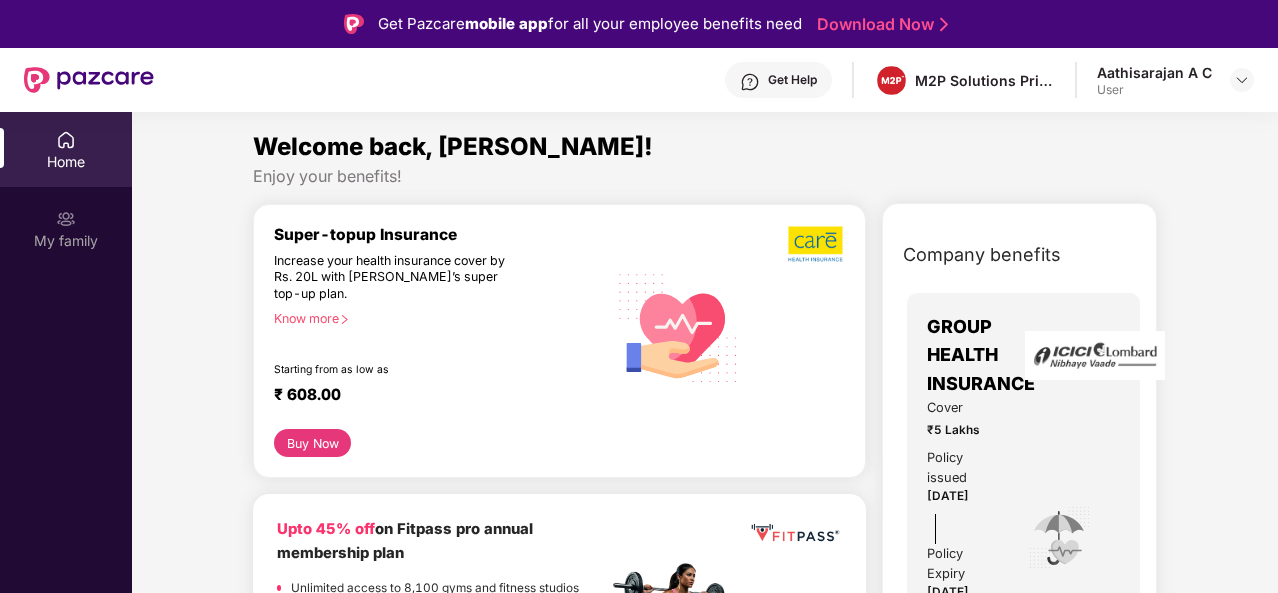 click on "Company benefits" at bounding box center (982, 255) 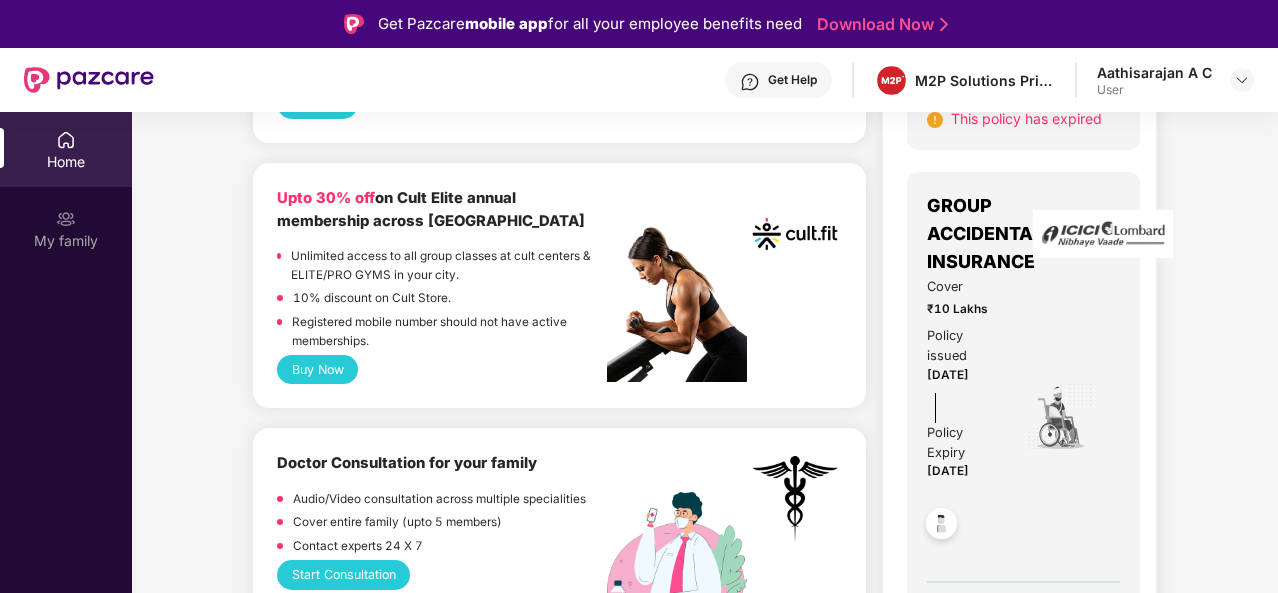 scroll, scrollTop: 0, scrollLeft: 0, axis: both 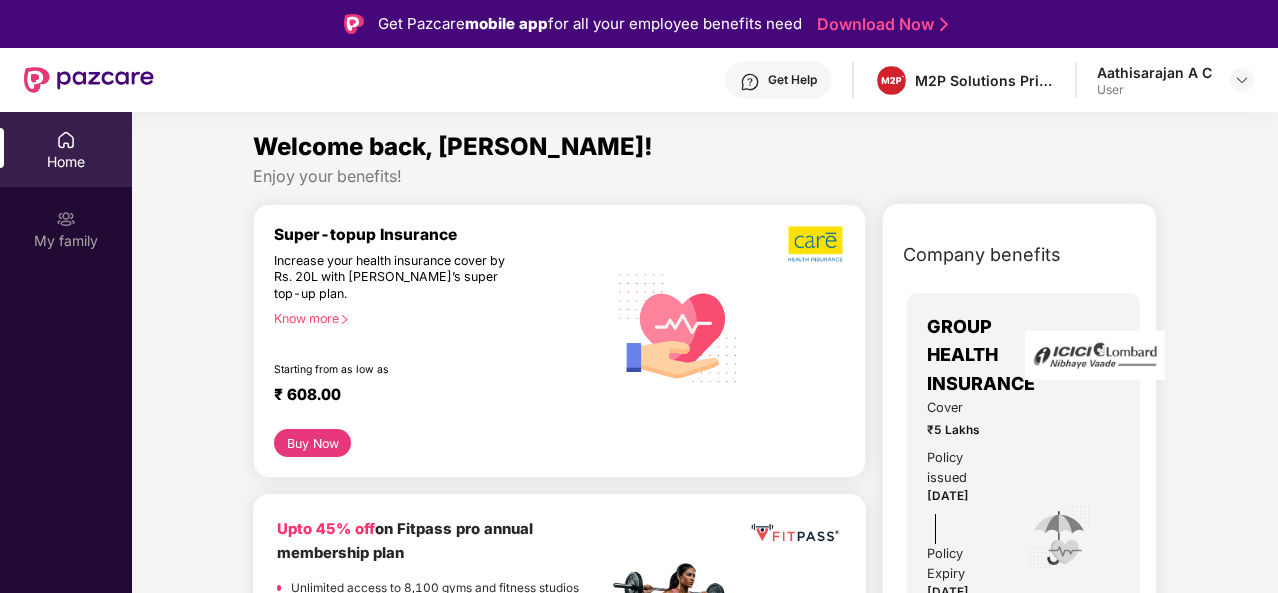 click on "Get Help" at bounding box center [778, 80] 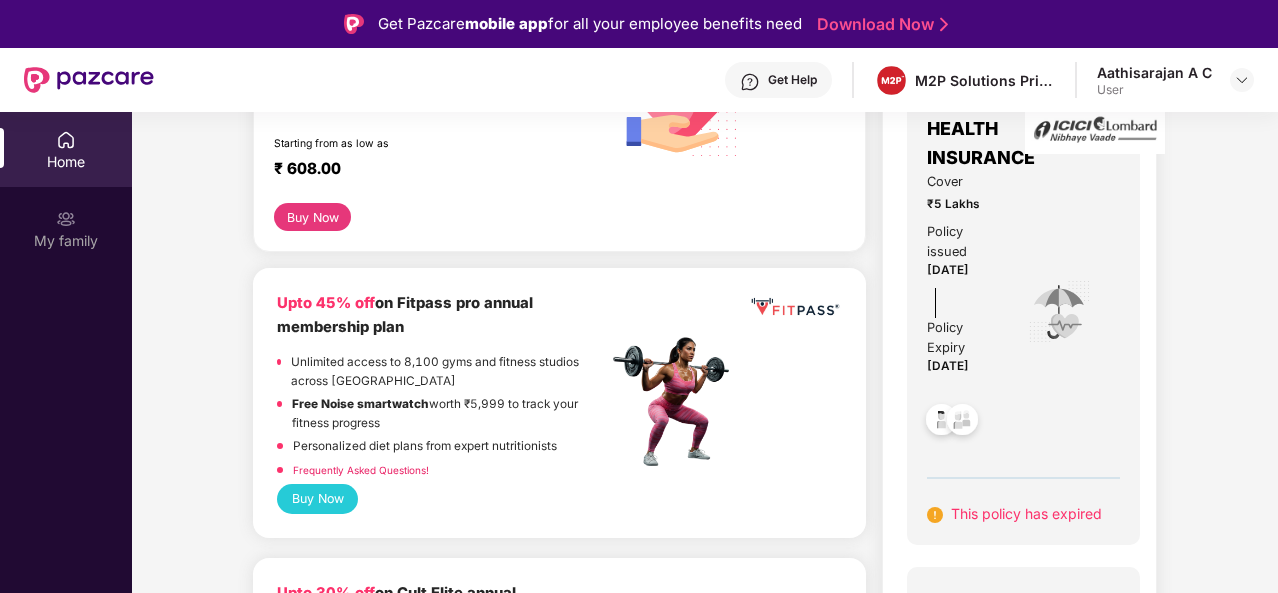 scroll, scrollTop: 231, scrollLeft: 0, axis: vertical 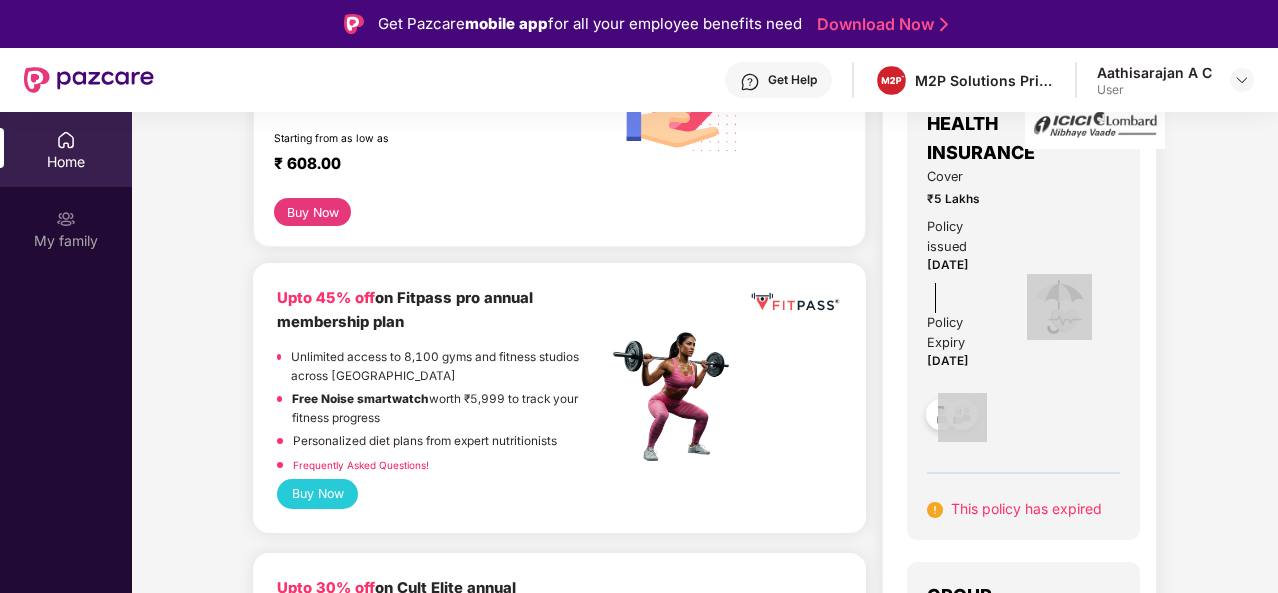 drag, startPoint x: 1030, startPoint y: 303, endPoint x: 956, endPoint y: 373, distance: 101.862656 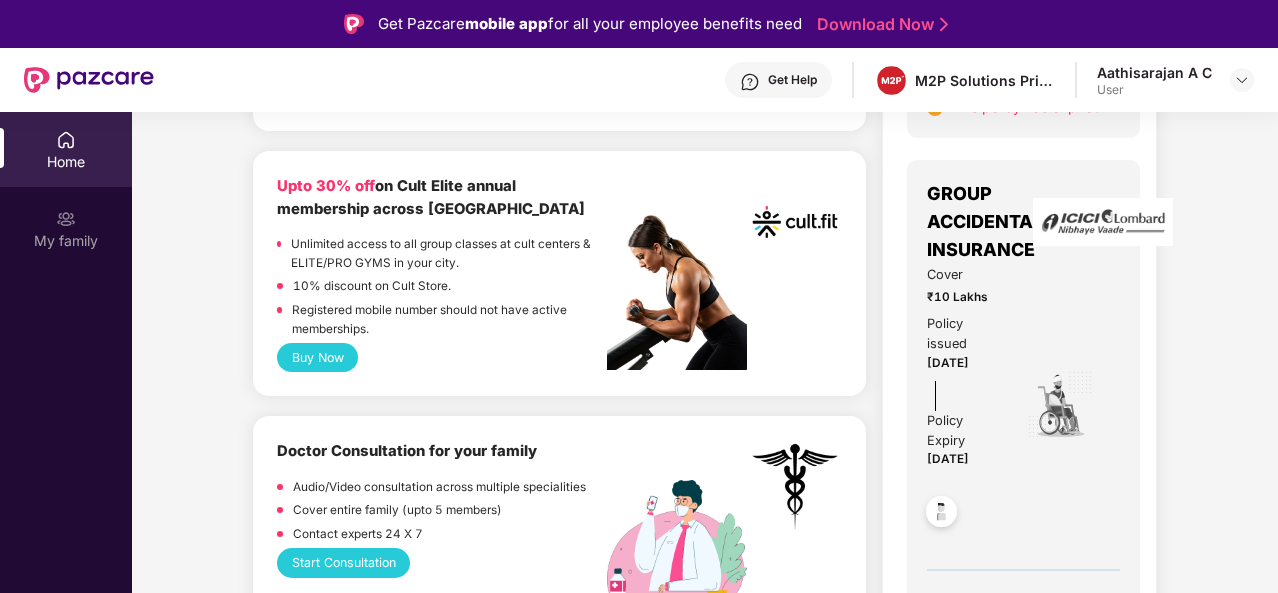click at bounding box center [941, 514] 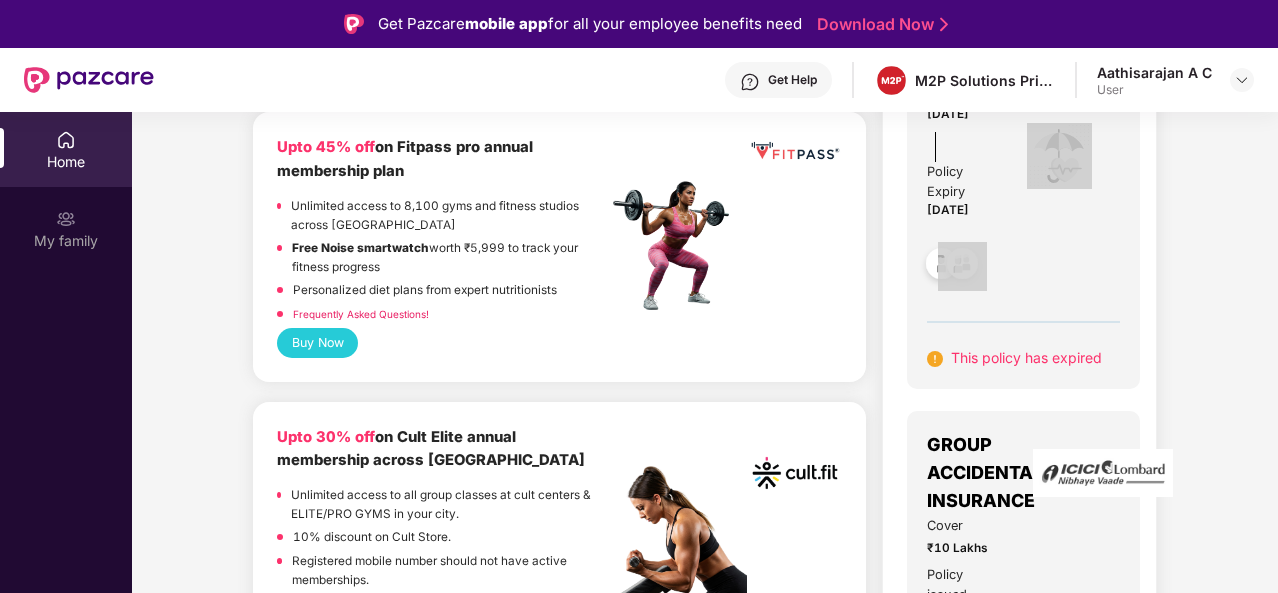scroll, scrollTop: 0, scrollLeft: 0, axis: both 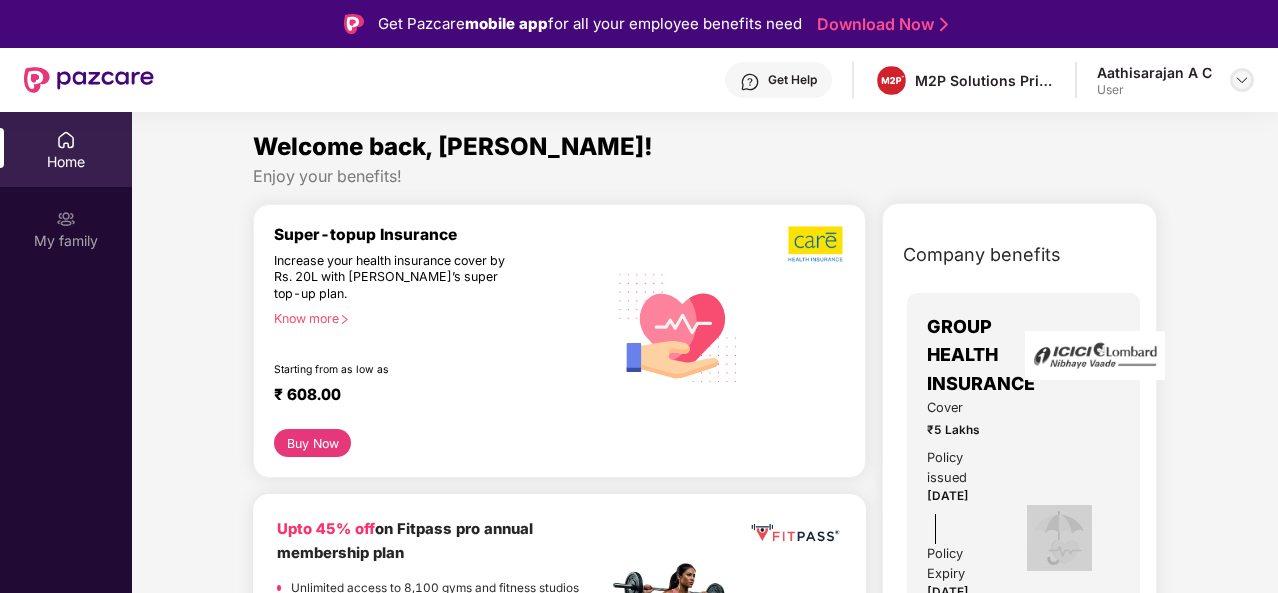 click at bounding box center (1242, 80) 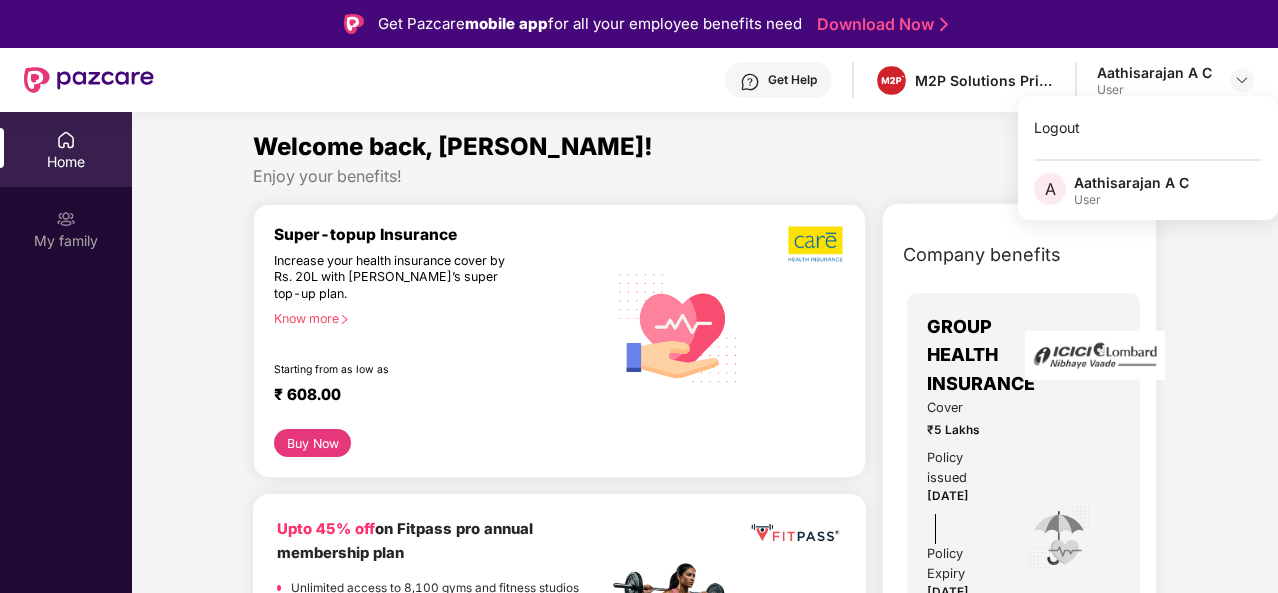 click on "Welcome back, [PERSON_NAME]!" at bounding box center (705, 147) 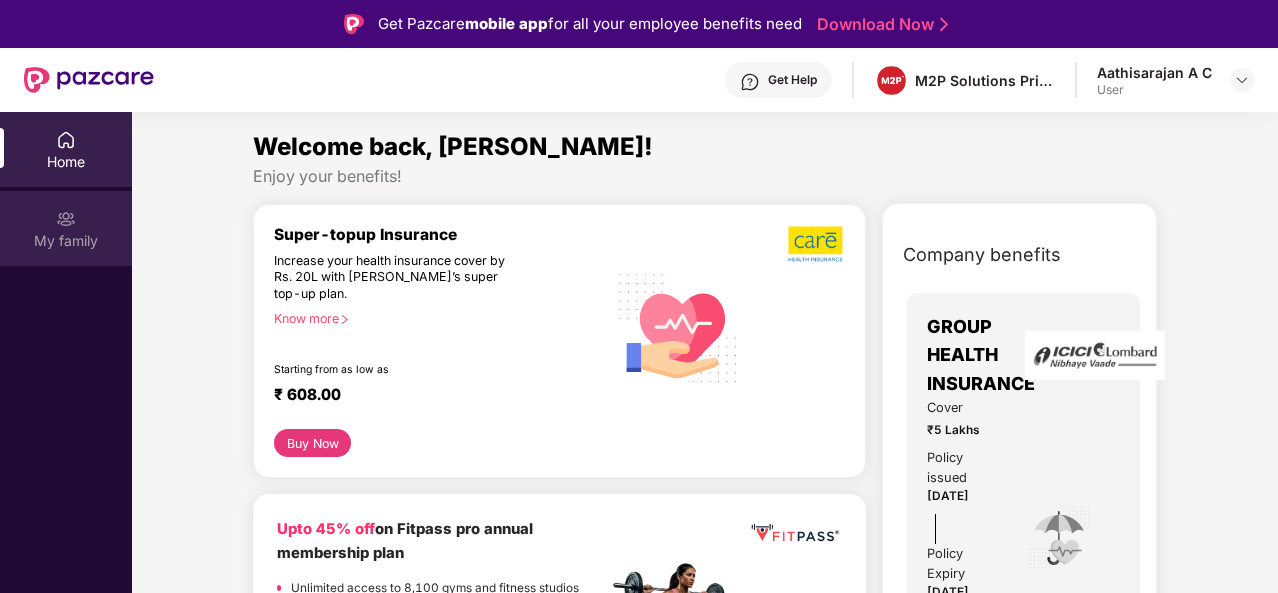 click on "My family" at bounding box center (66, 241) 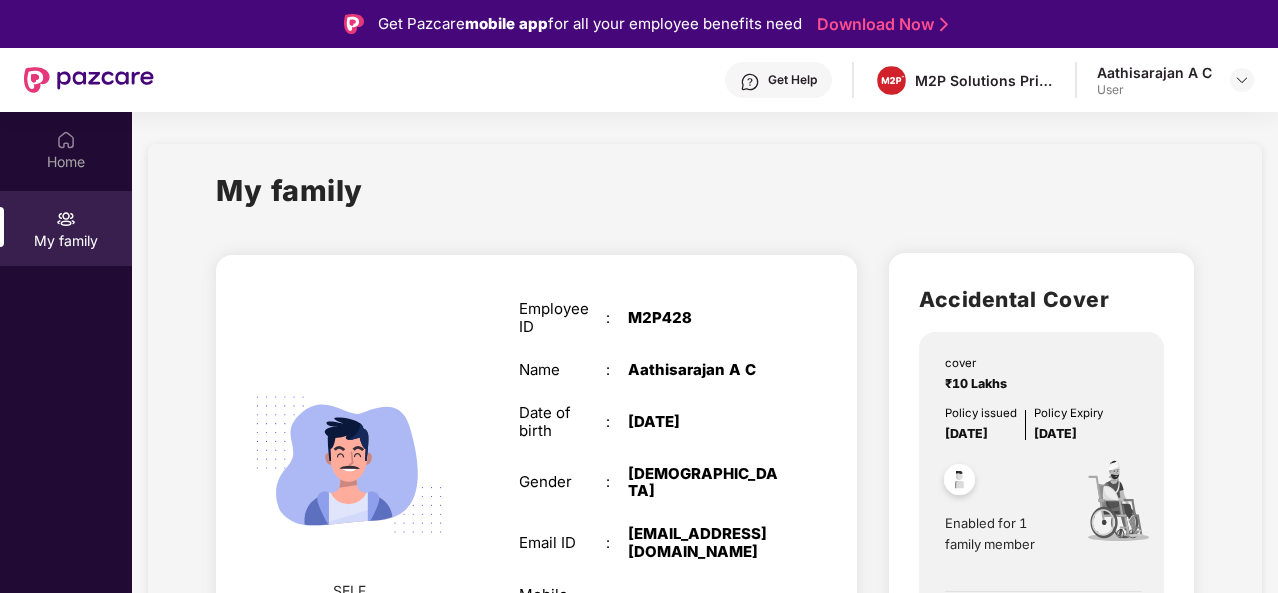 scroll, scrollTop: 105, scrollLeft: 0, axis: vertical 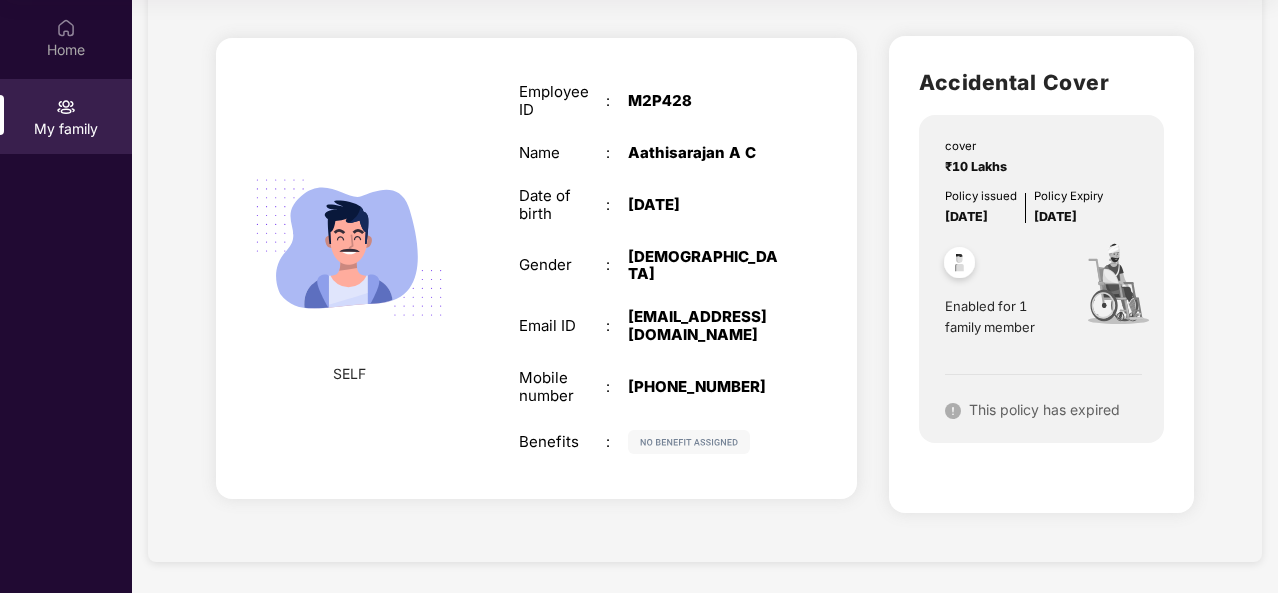 click at bounding box center (959, 265) 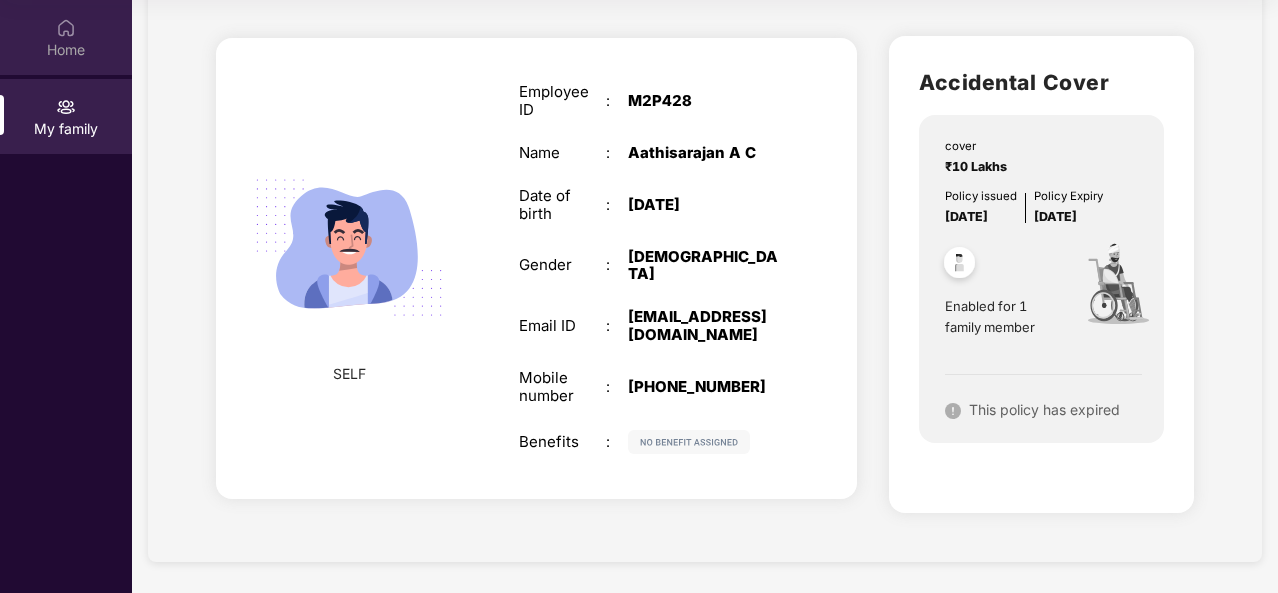 click on "Home" at bounding box center [66, 50] 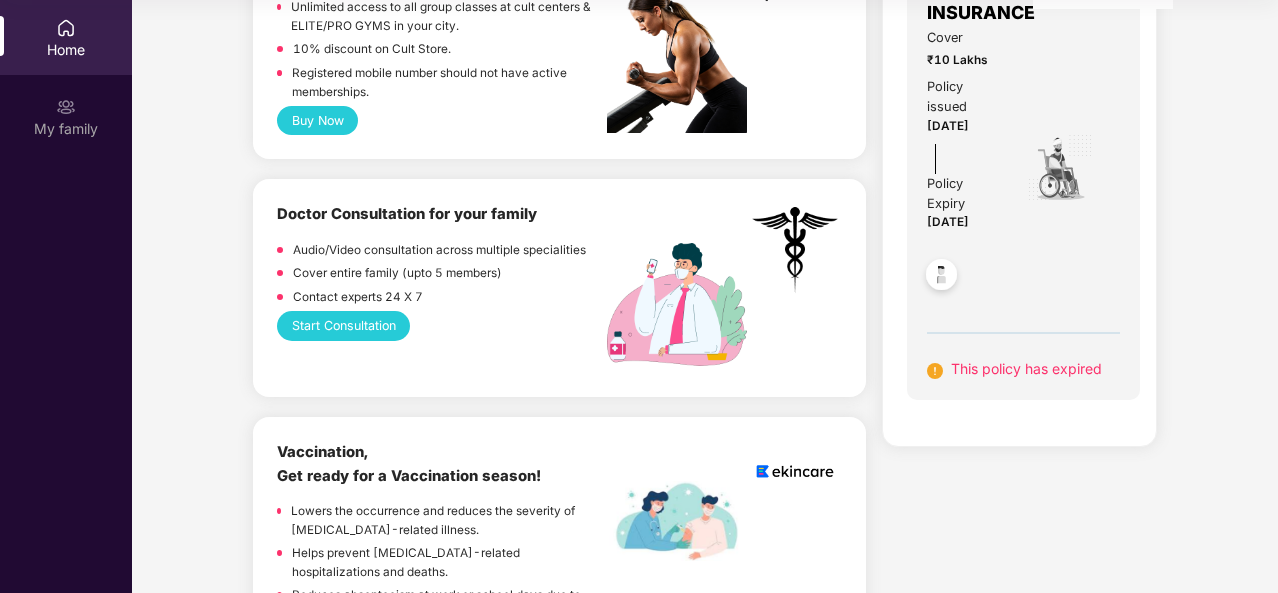 scroll, scrollTop: 768, scrollLeft: 0, axis: vertical 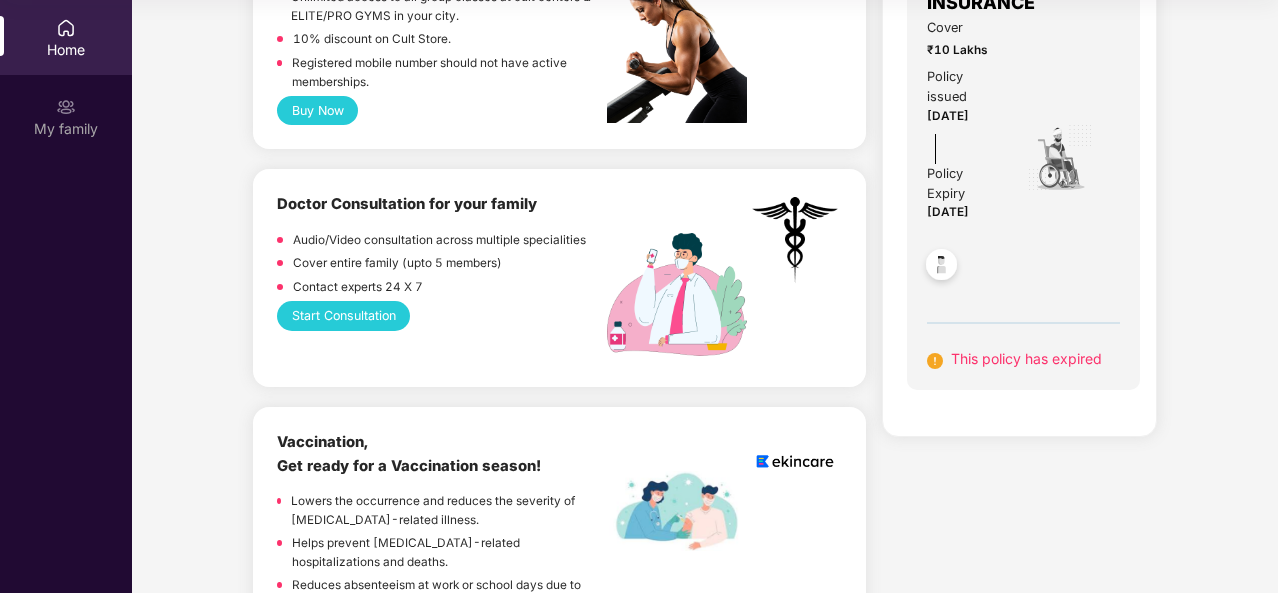 click at bounding box center (935, 361) 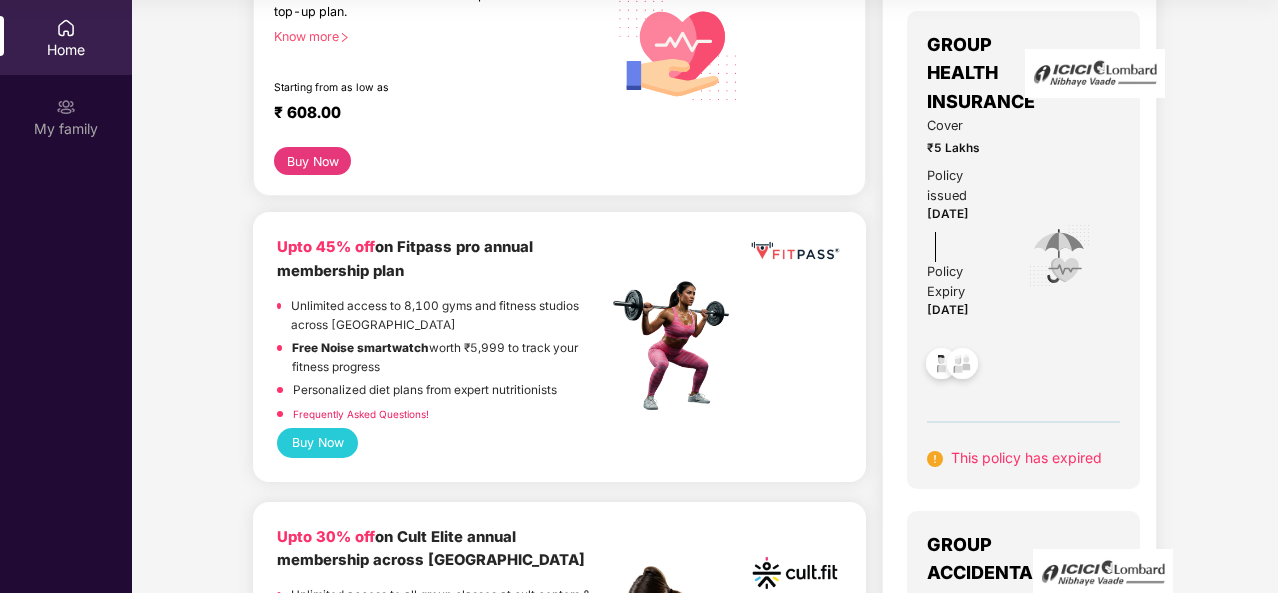 scroll, scrollTop: 0, scrollLeft: 0, axis: both 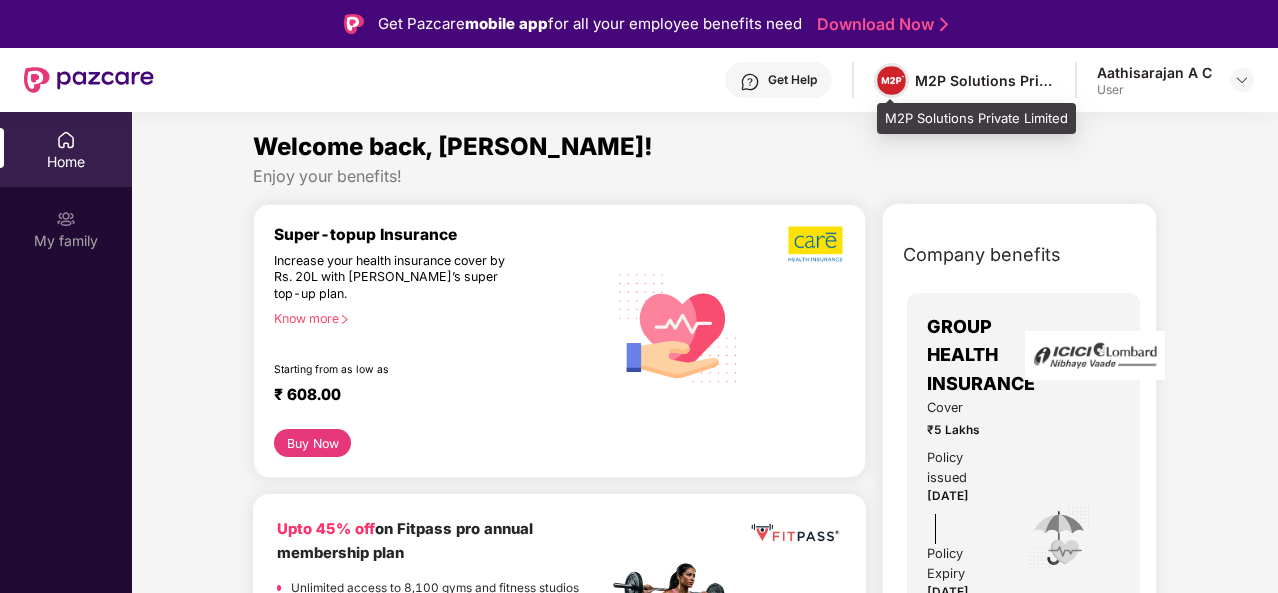 click at bounding box center (891, 80) 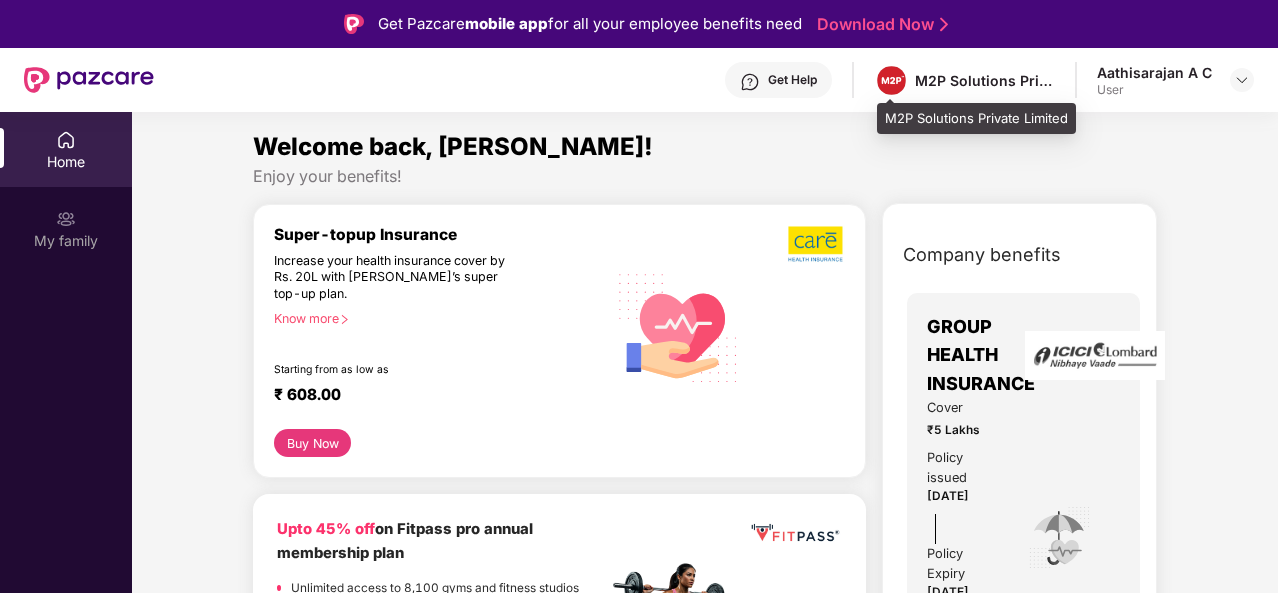 click on "M2P Solutions Private Limited" at bounding box center (985, 80) 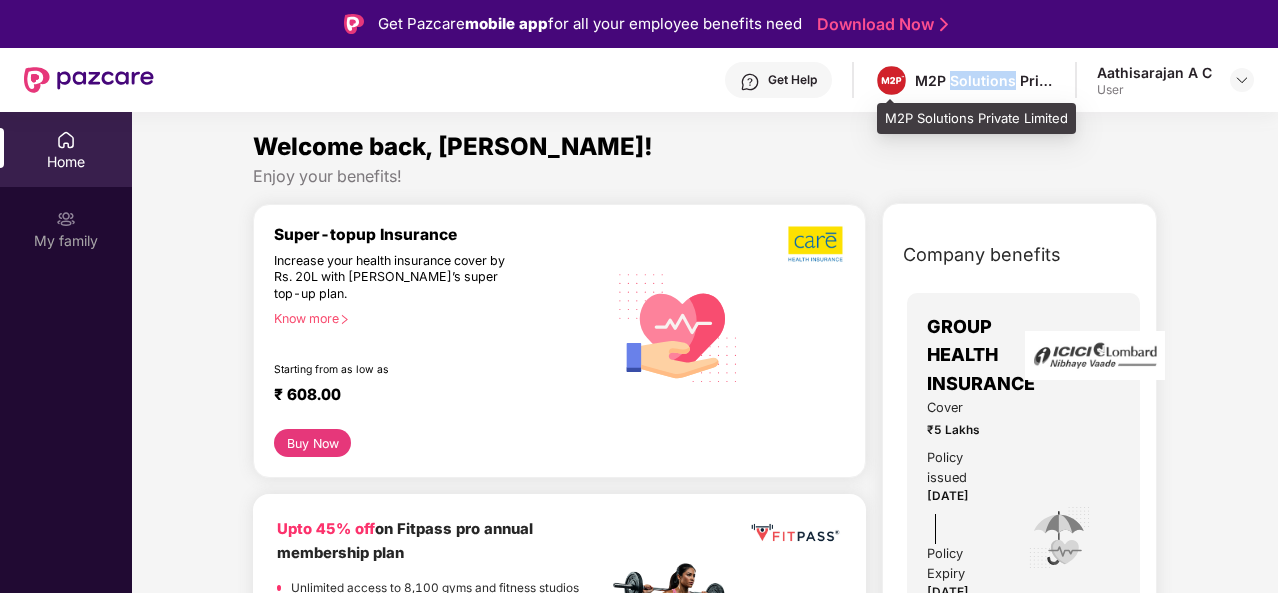click on "M2P Solutions Private Limited" at bounding box center (985, 80) 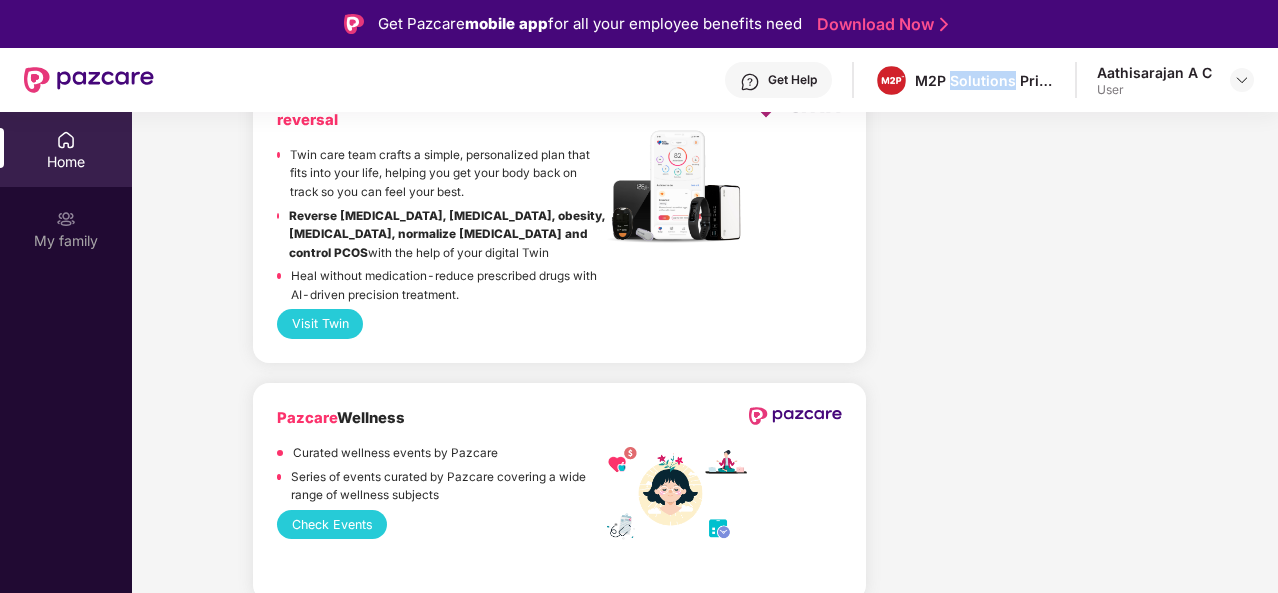 scroll, scrollTop: 4865, scrollLeft: 0, axis: vertical 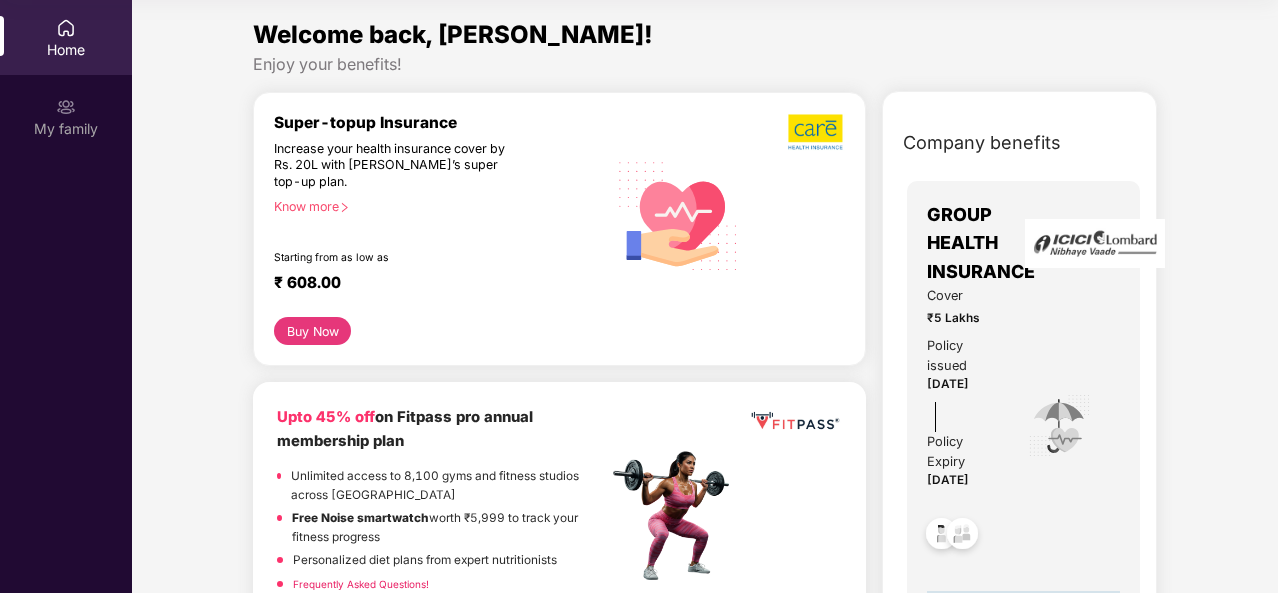 click at bounding box center (816, 132) 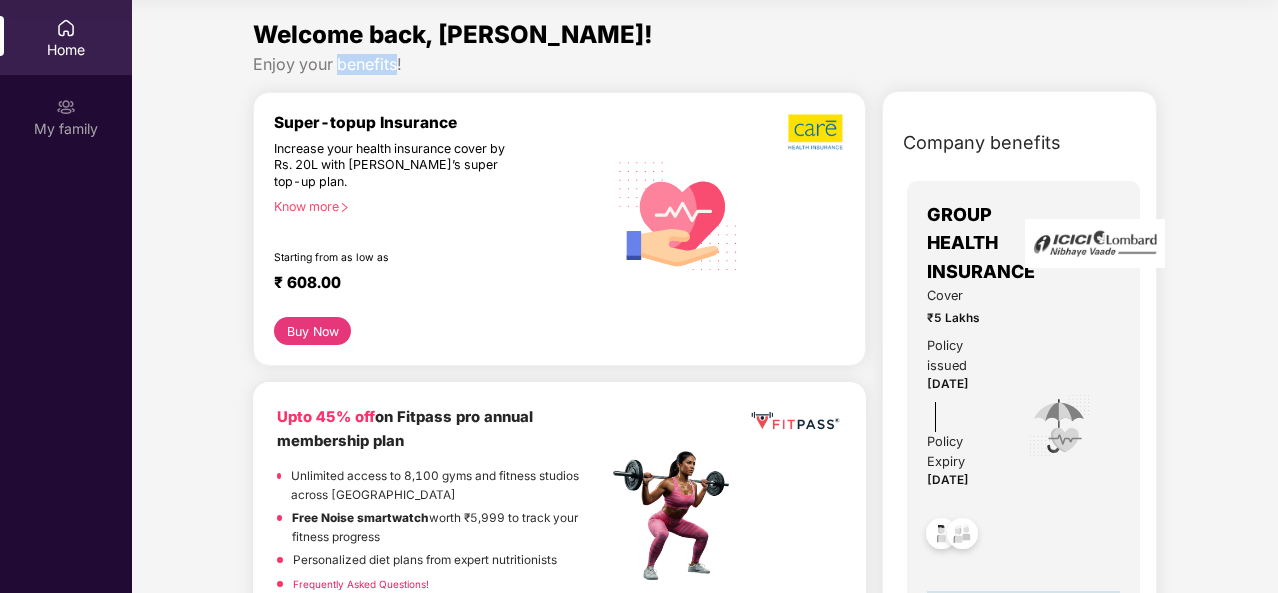 click on "Enjoy your benefits!" at bounding box center (705, 64) 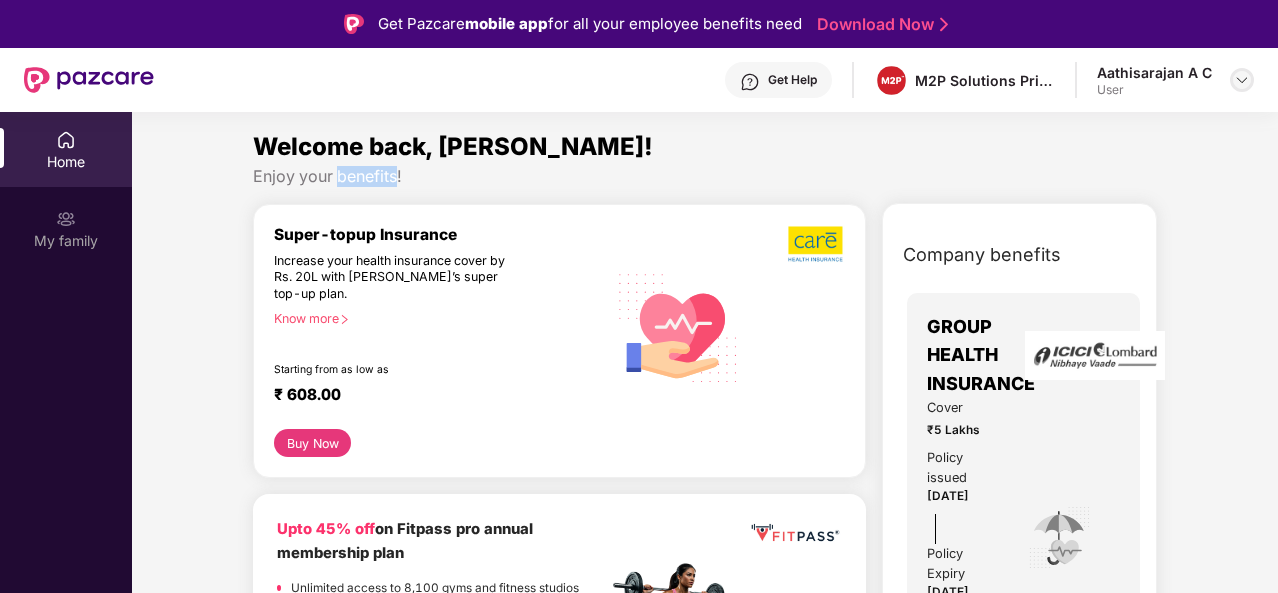 click at bounding box center [1242, 80] 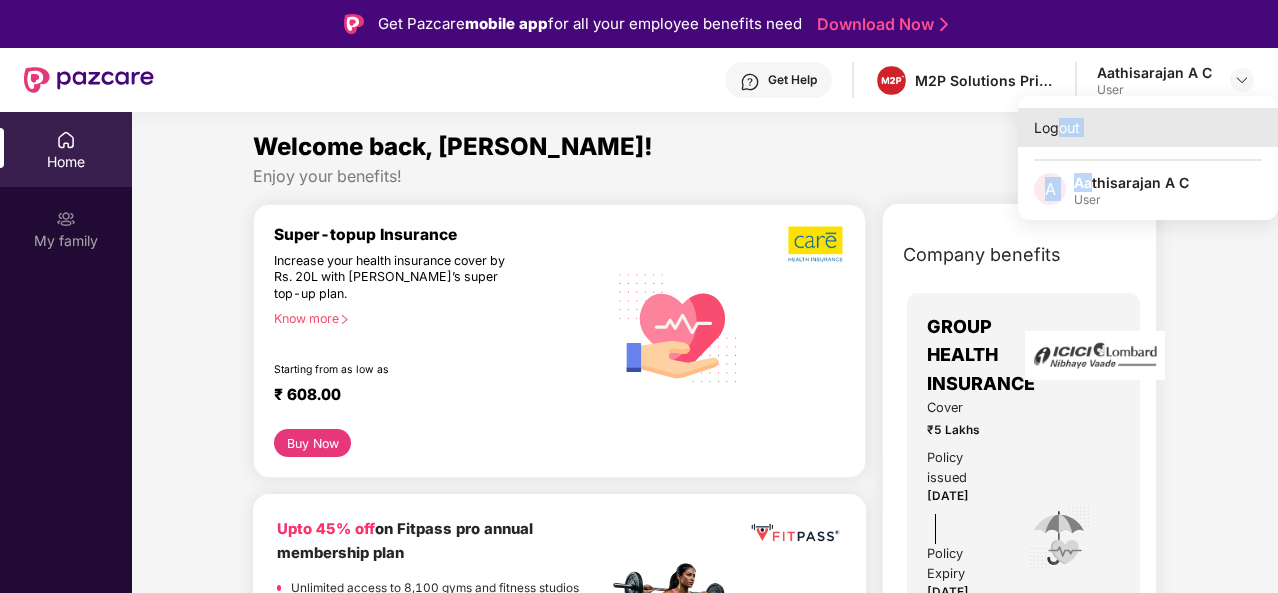 drag, startPoint x: 1088, startPoint y: 183, endPoint x: 1060, endPoint y: 133, distance: 57.306194 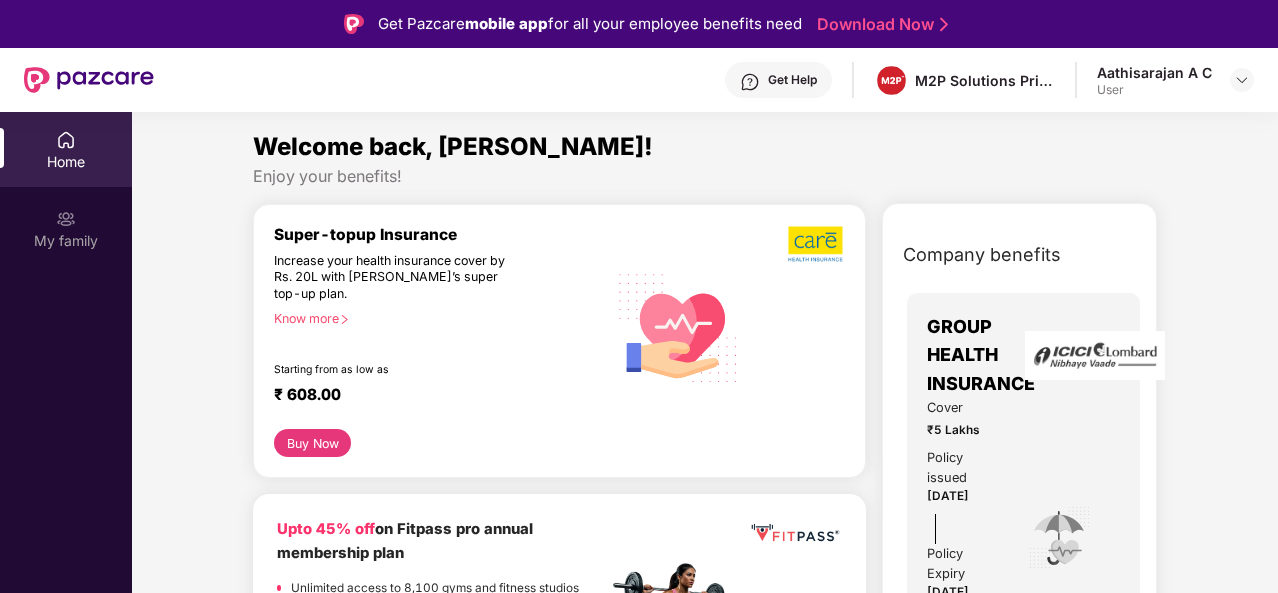 click on "Welcome back, [PERSON_NAME]!" at bounding box center [705, 147] 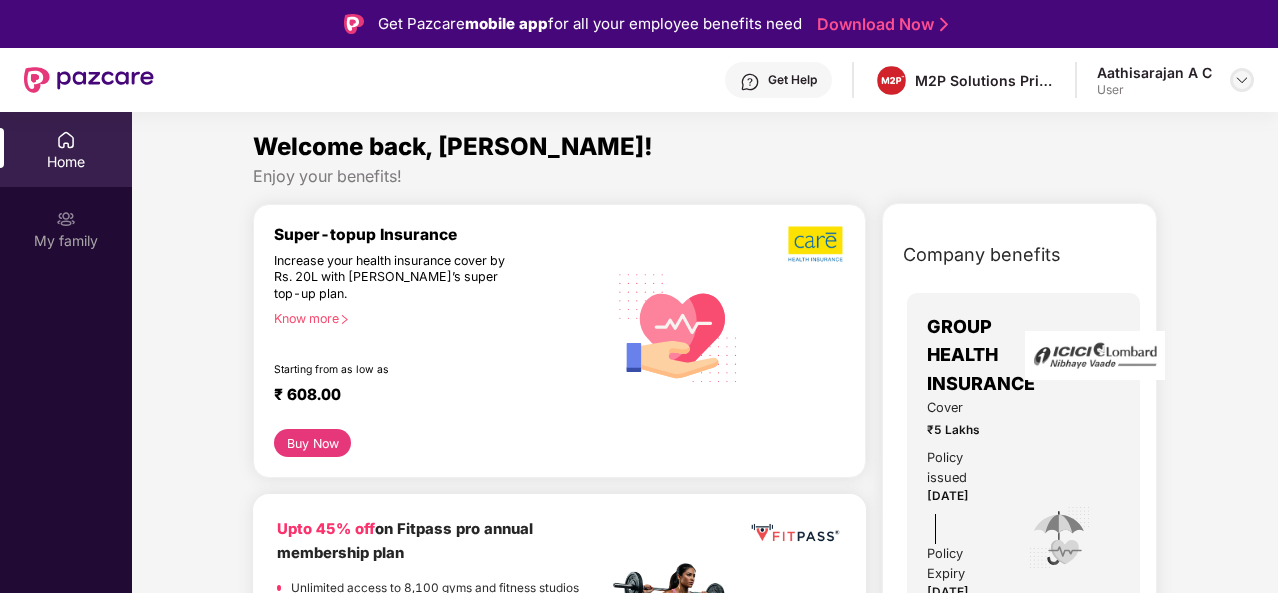 click at bounding box center [1242, 80] 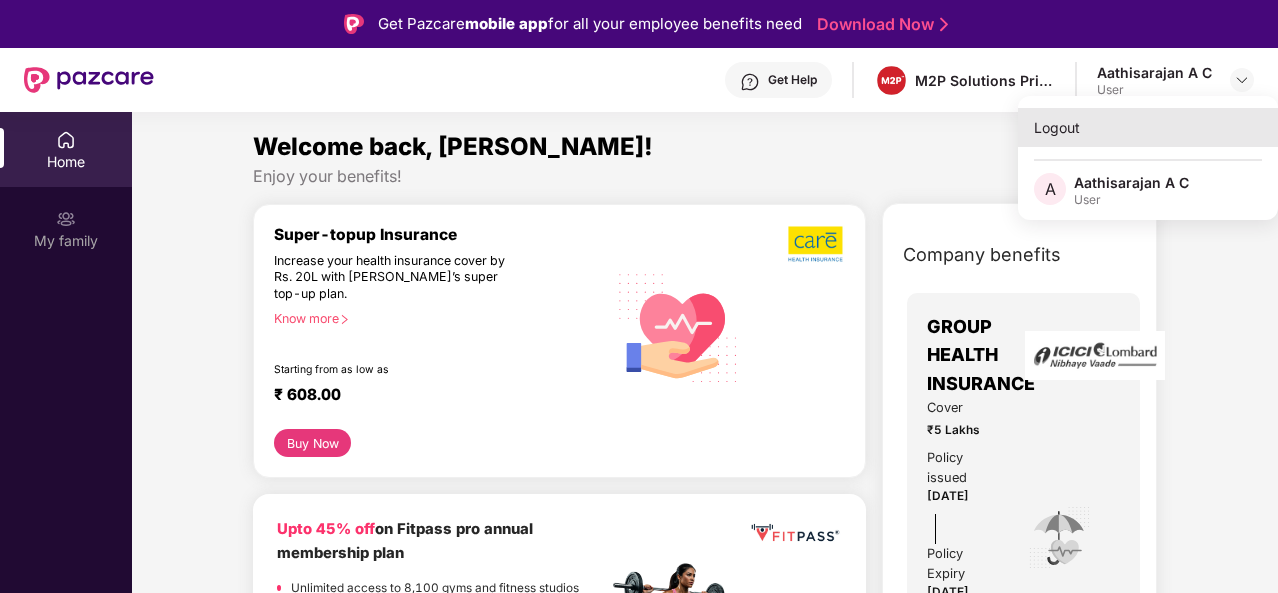 click on "Logout" at bounding box center (1148, 127) 